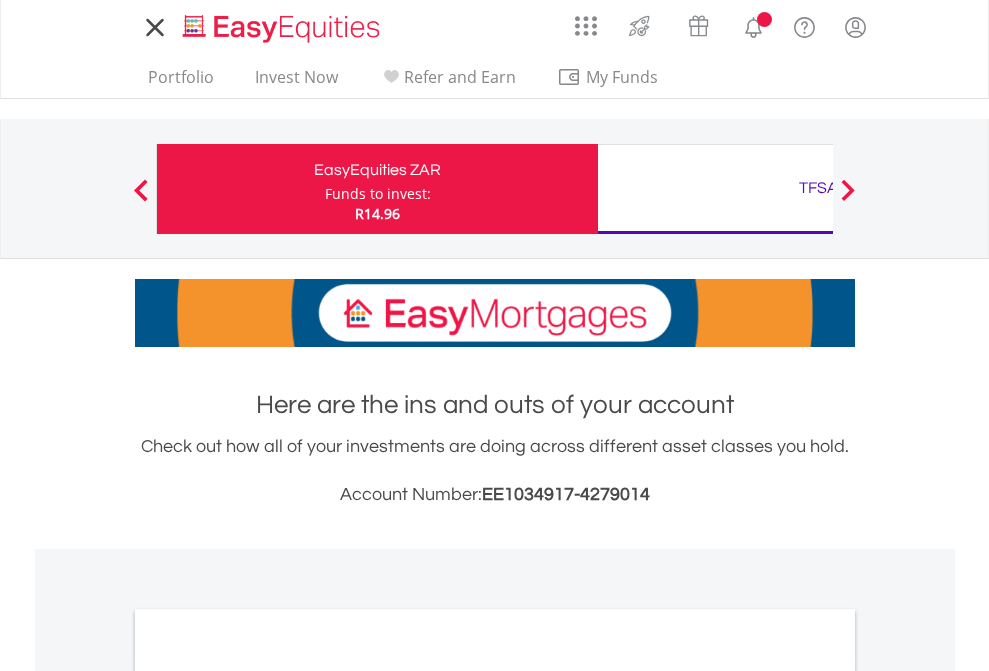 scroll, scrollTop: 0, scrollLeft: 0, axis: both 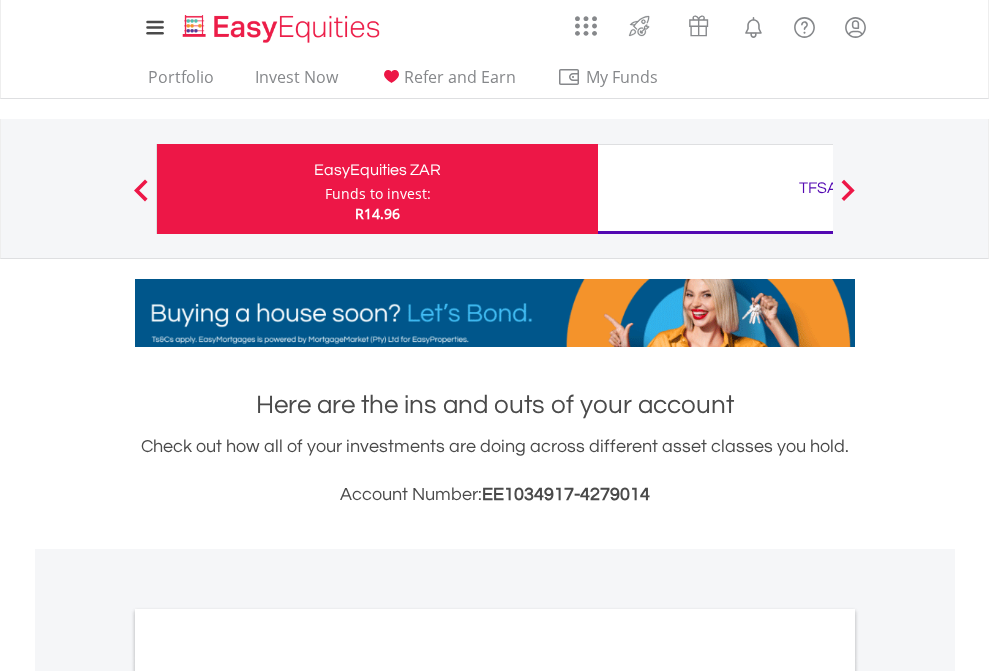 click on "Funds to invest:" at bounding box center [378, 194] 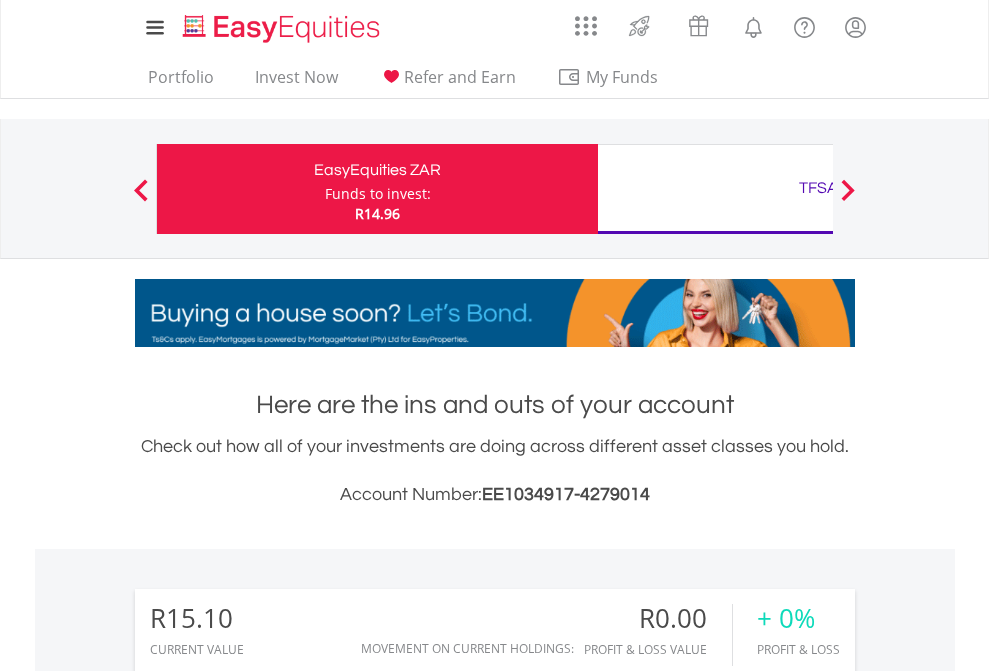 scroll, scrollTop: 999808, scrollLeft: 999687, axis: both 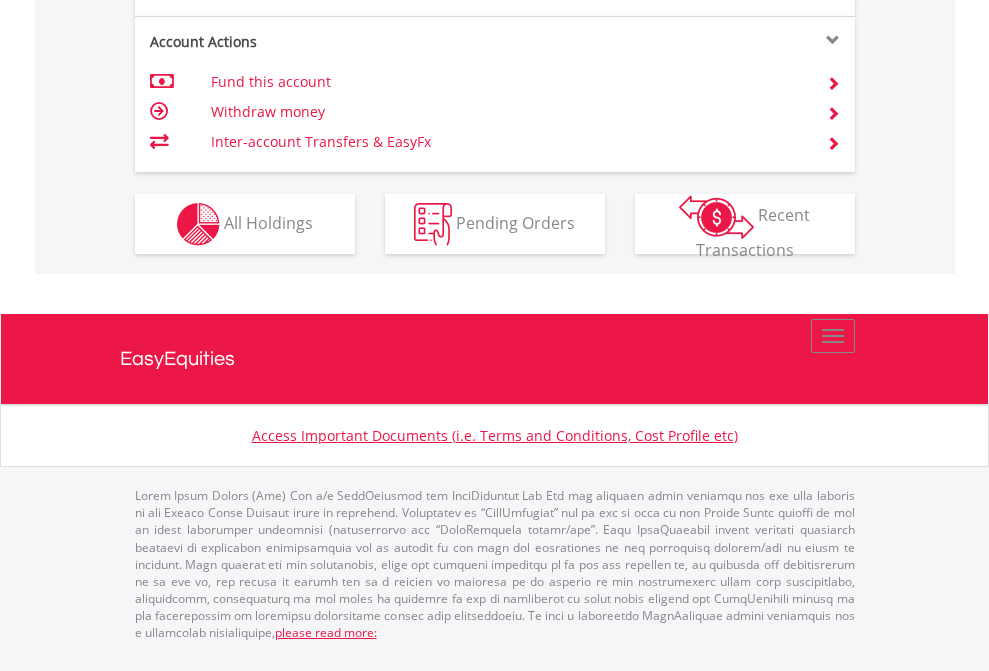click on "Investment types" at bounding box center (706, -337) 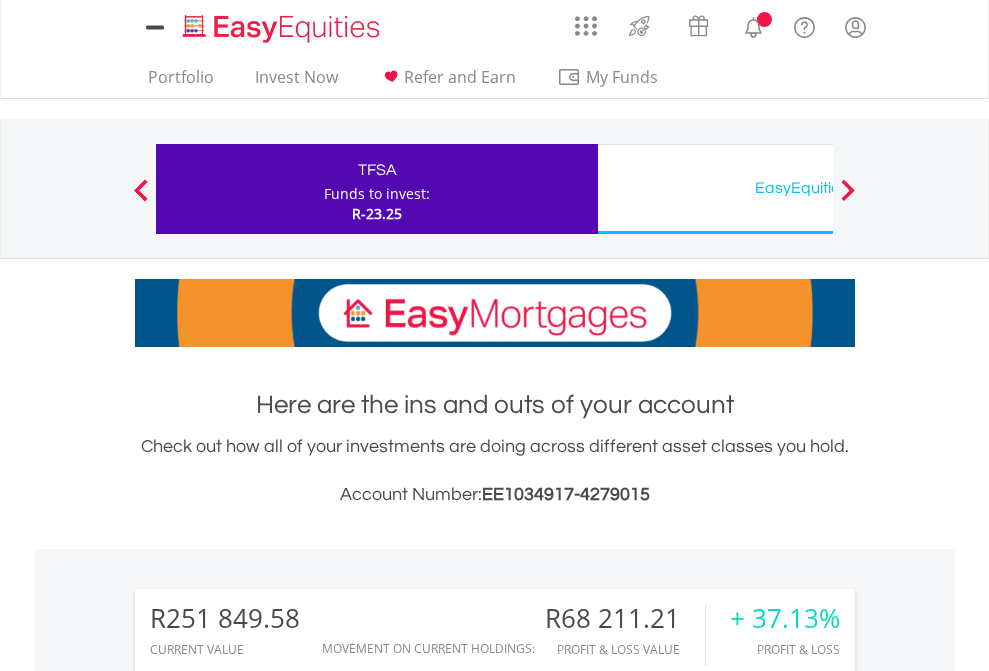 scroll, scrollTop: 0, scrollLeft: 0, axis: both 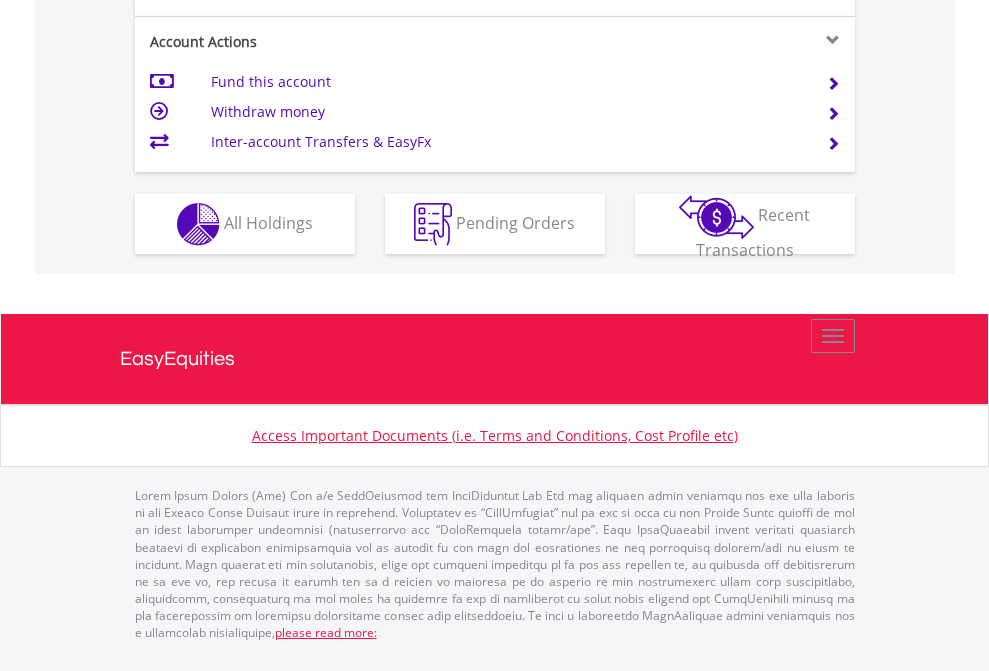 click on "Investment types" at bounding box center [706, -337] 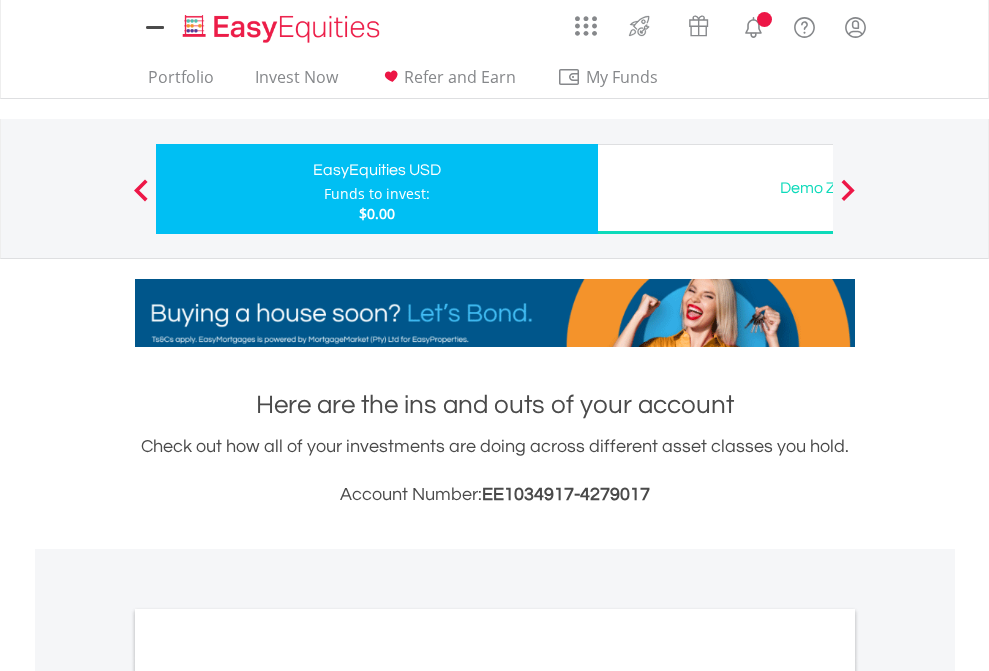 scroll, scrollTop: 0, scrollLeft: 0, axis: both 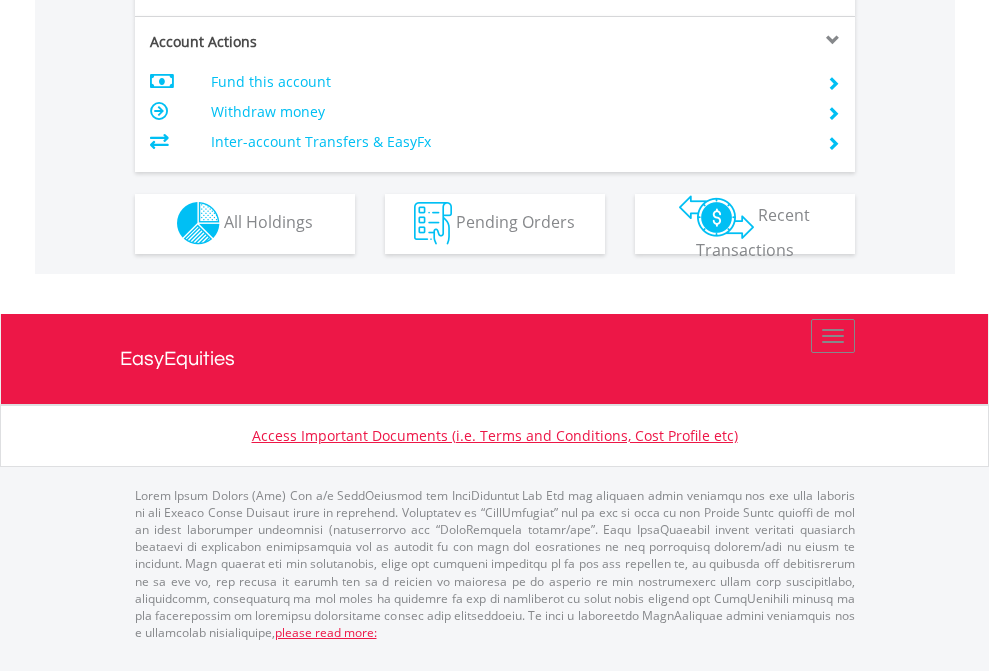 click on "Investment types" at bounding box center (706, -353) 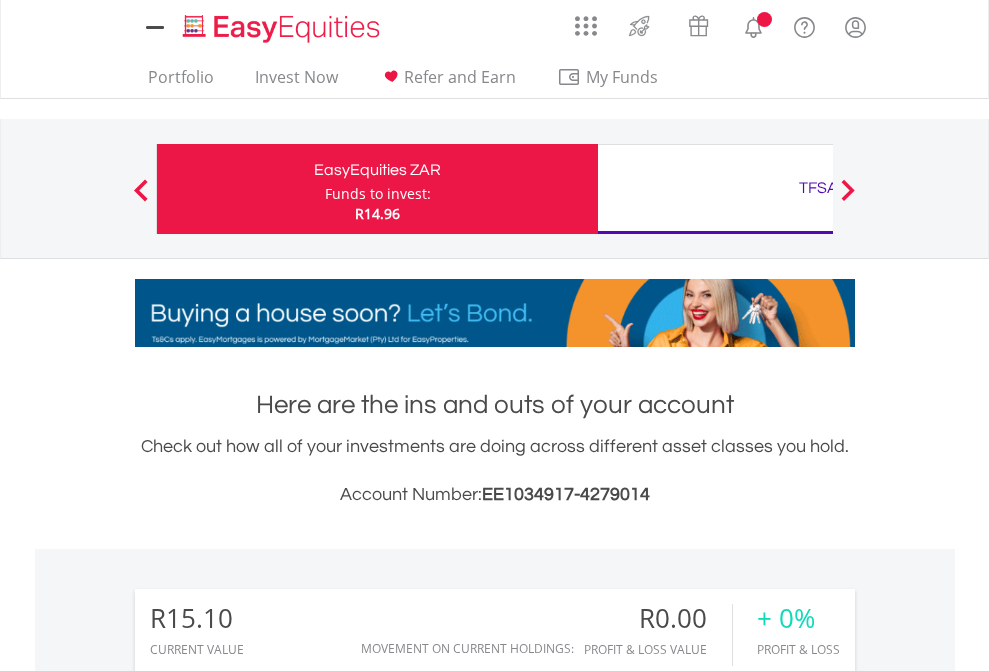 click on "All Holdings" at bounding box center [268, 1506] 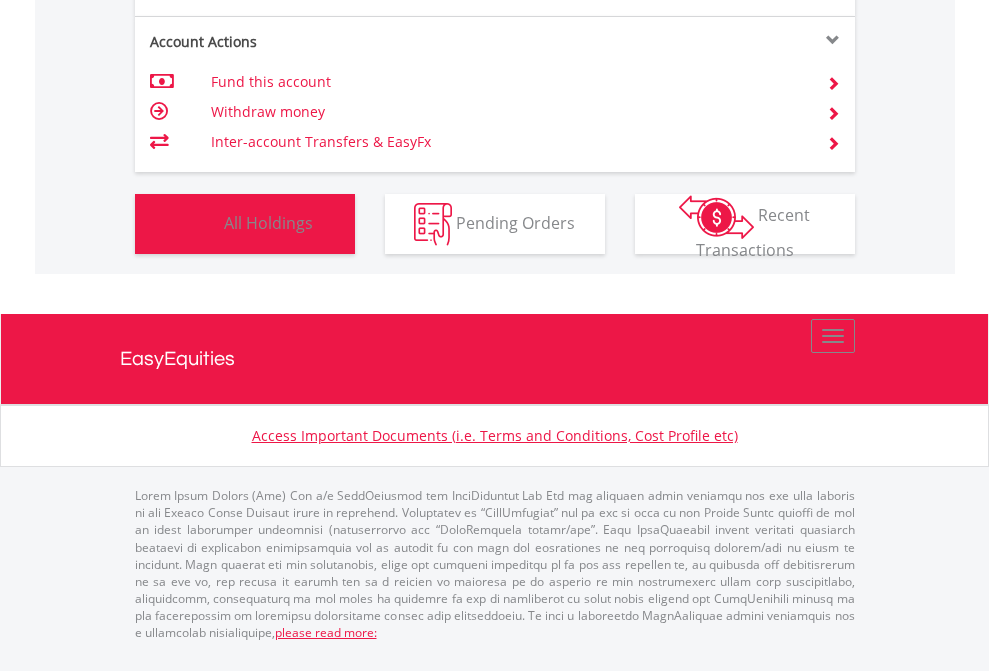scroll, scrollTop: 1533, scrollLeft: 0, axis: vertical 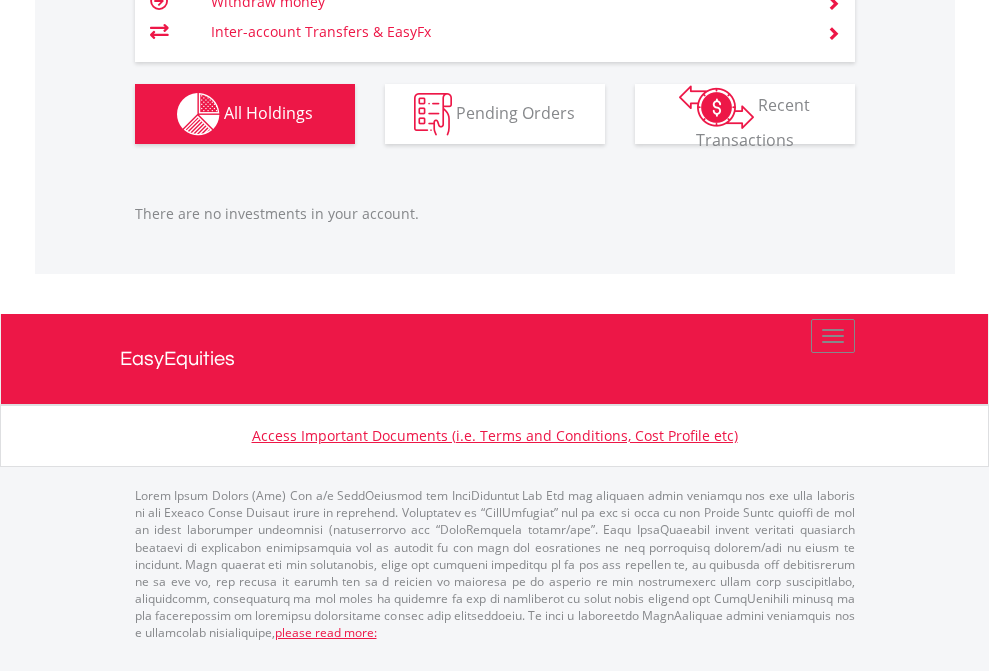 click on "TFSA" at bounding box center [818, -1206] 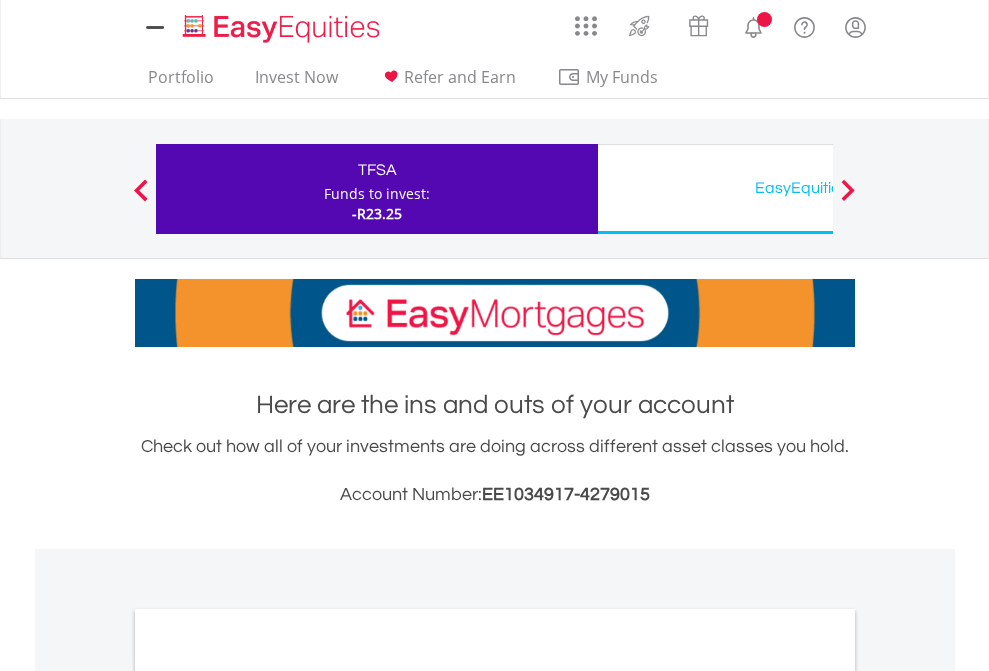 scroll, scrollTop: 0, scrollLeft: 0, axis: both 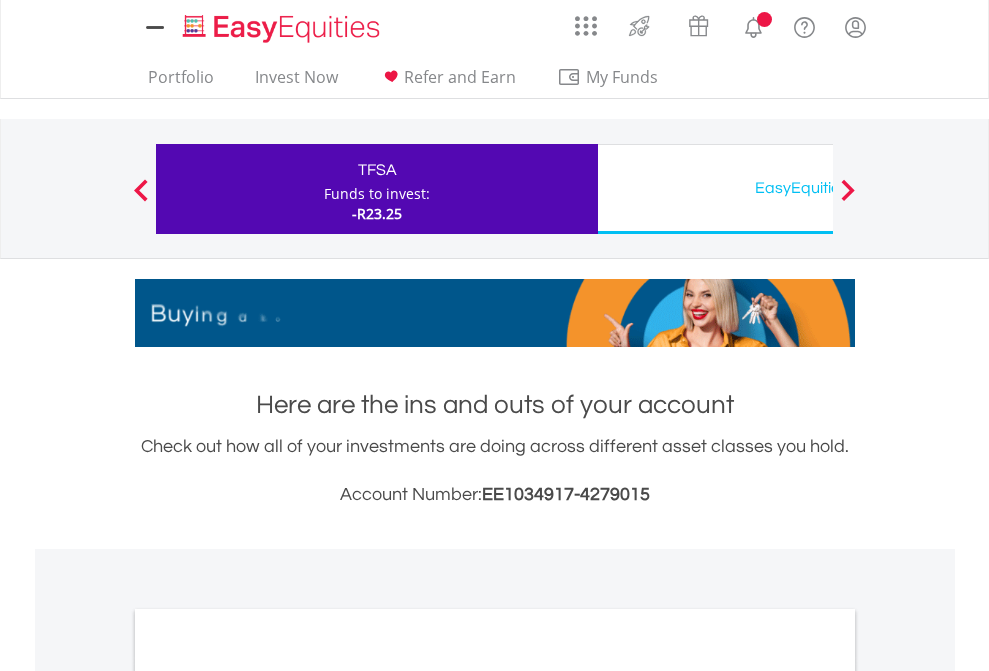 click on "All Holdings" at bounding box center (268, 1096) 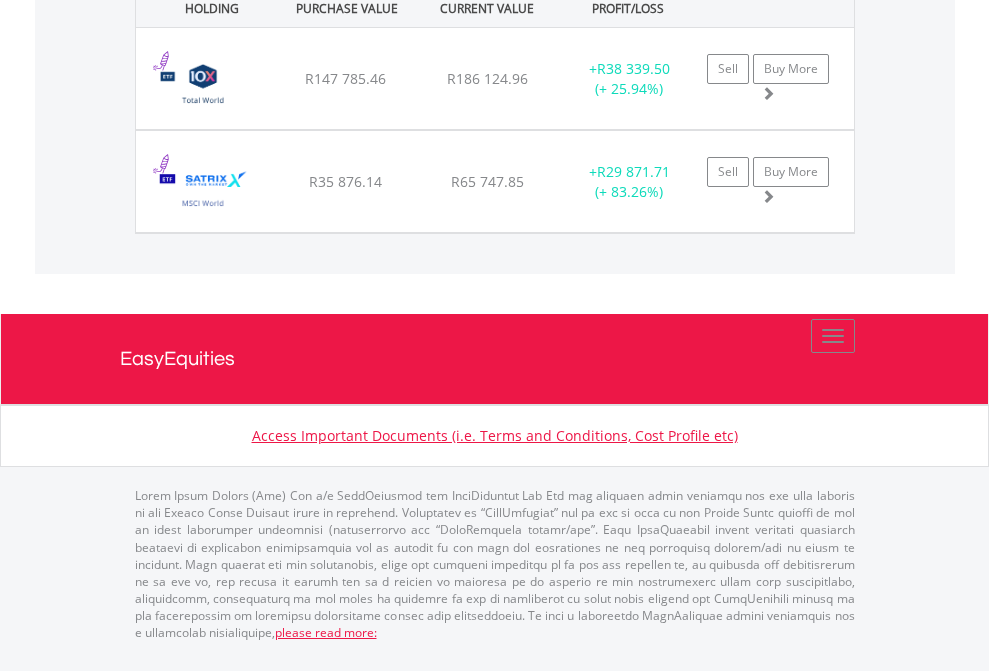 click on "EasyEquities USD" at bounding box center [818, -1071] 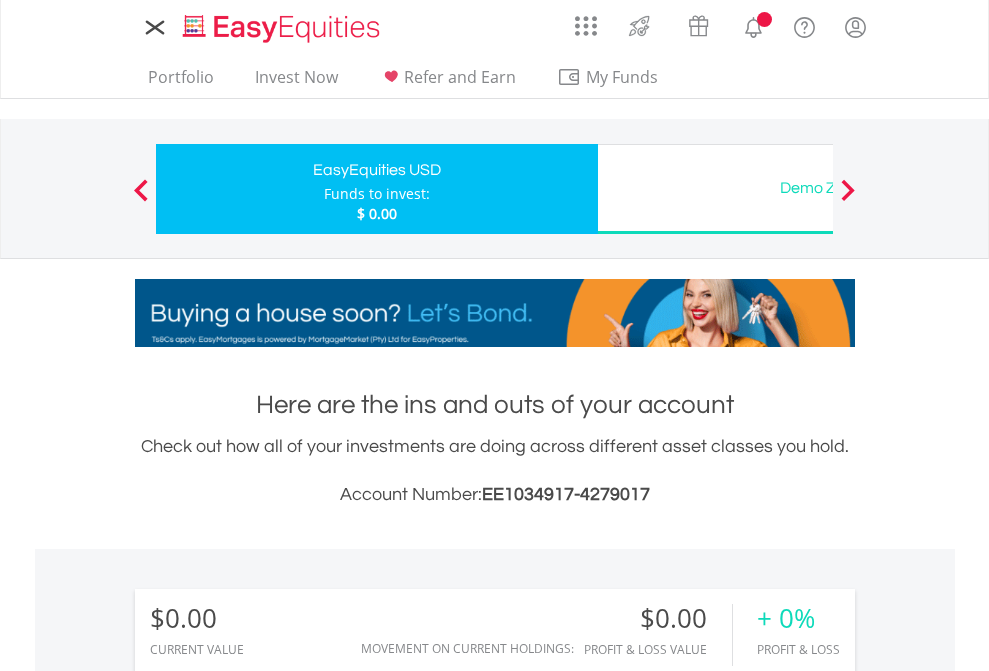 scroll, scrollTop: 0, scrollLeft: 0, axis: both 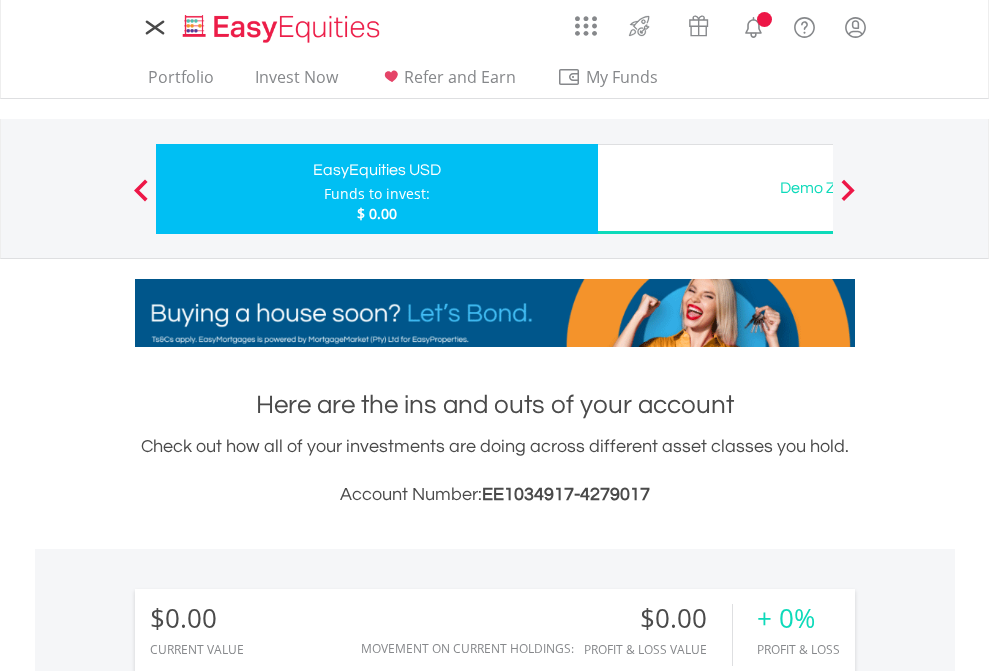 click on "All Holdings" at bounding box center [268, 1442] 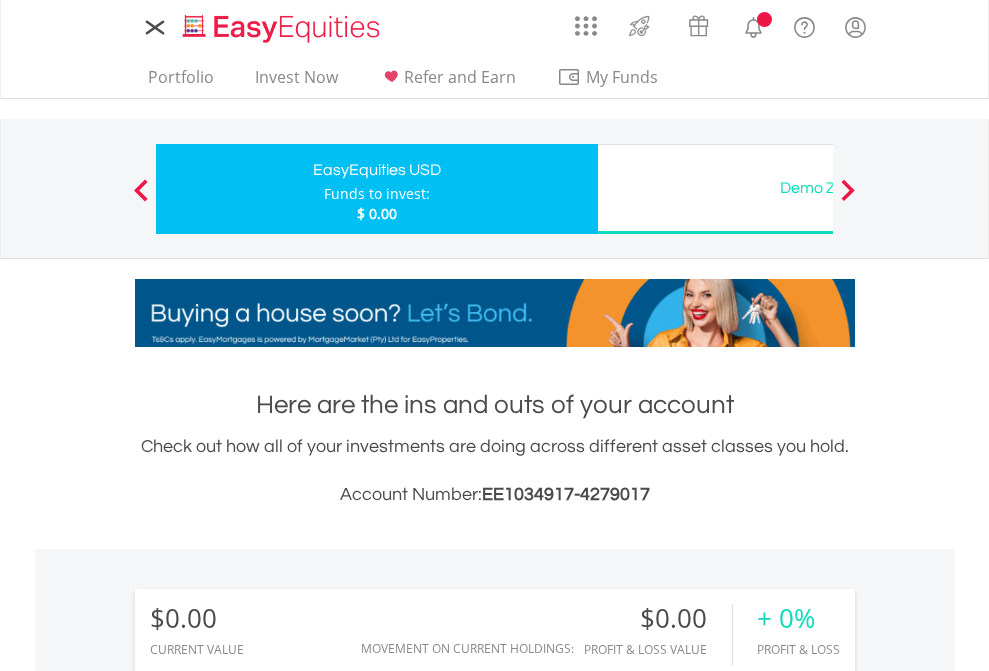 scroll, scrollTop: 999808, scrollLeft: 999687, axis: both 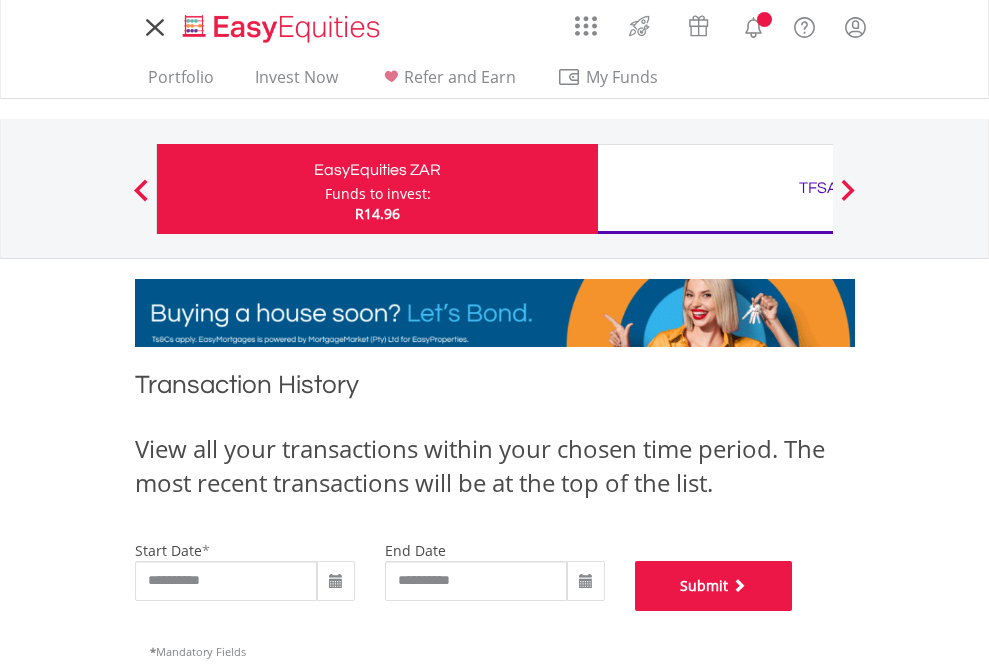 click on "Submit" at bounding box center [714, 586] 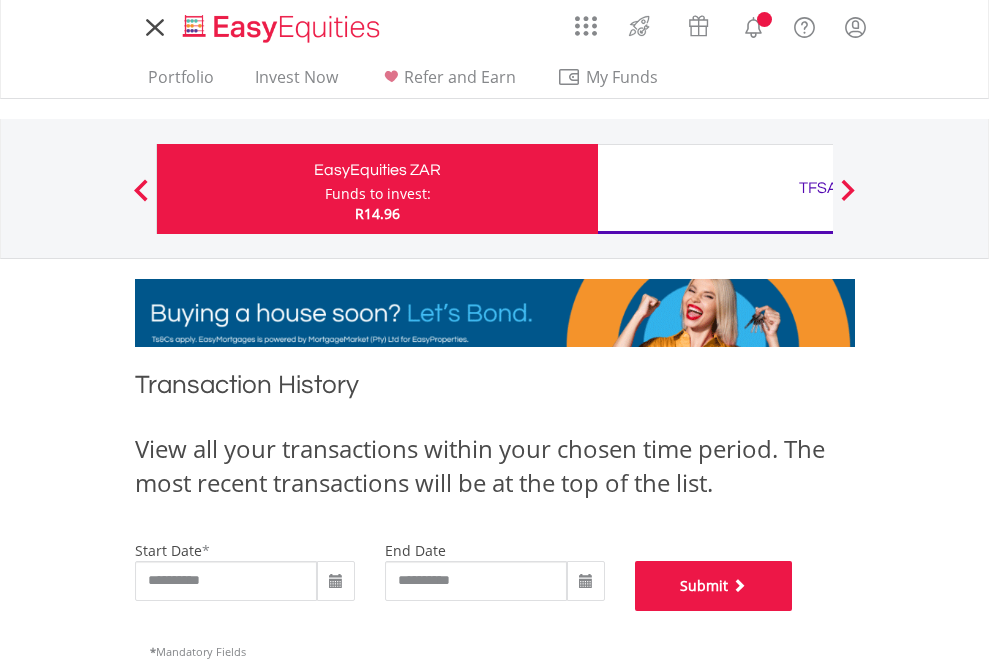 scroll, scrollTop: 811, scrollLeft: 0, axis: vertical 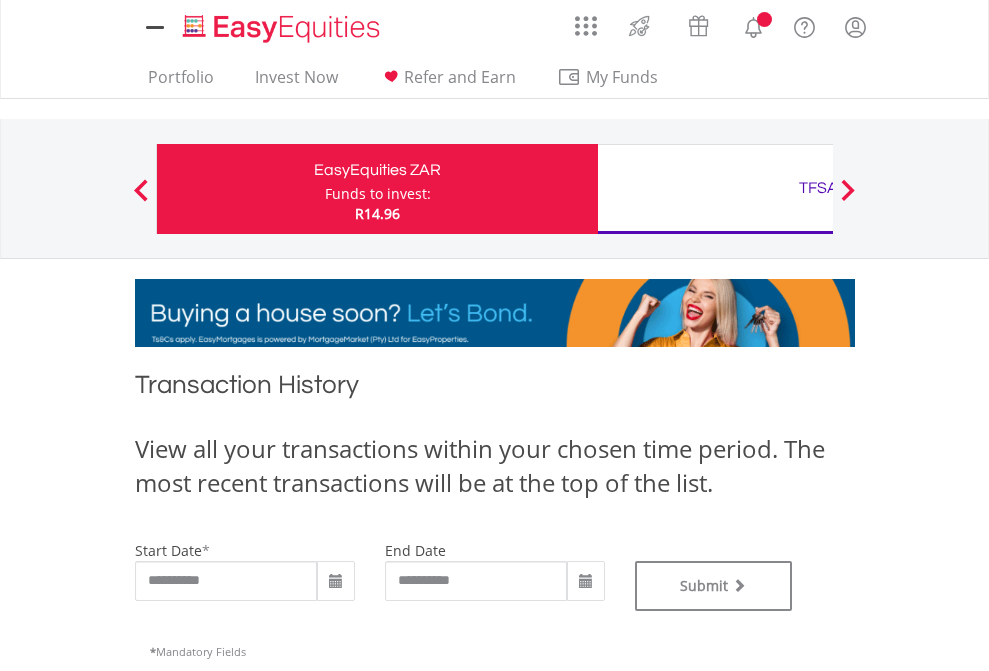 click on "TFSA" at bounding box center (818, 188) 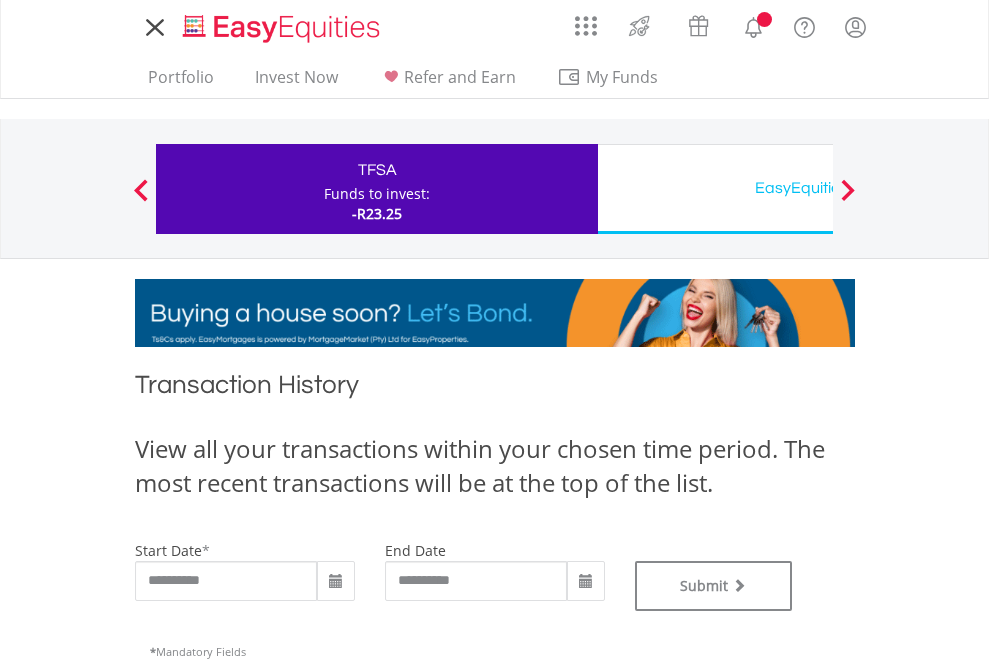 scroll, scrollTop: 0, scrollLeft: 0, axis: both 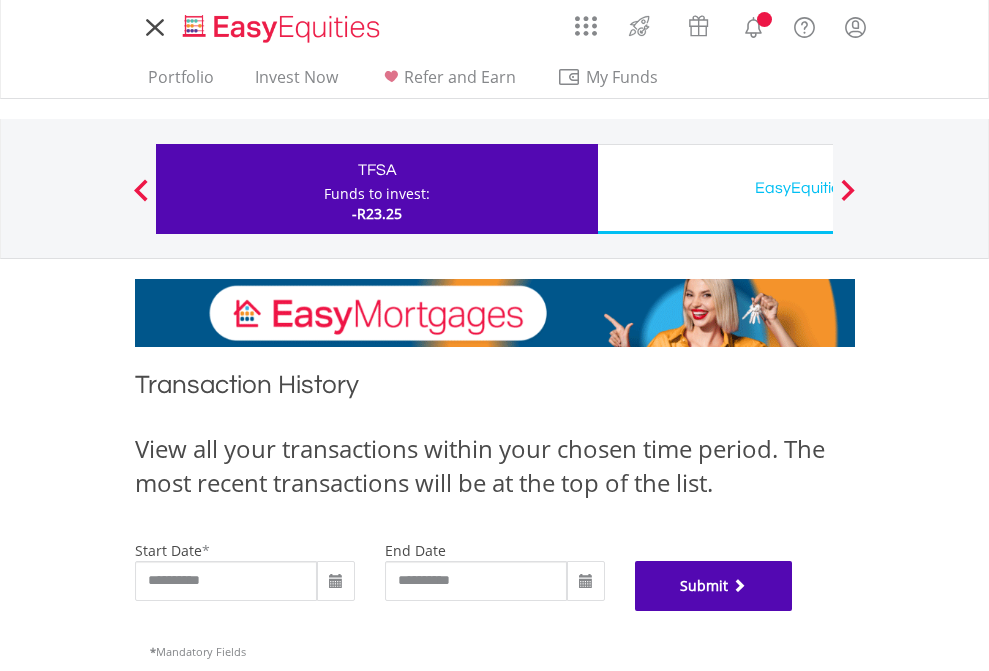 click on "Submit" at bounding box center [714, 586] 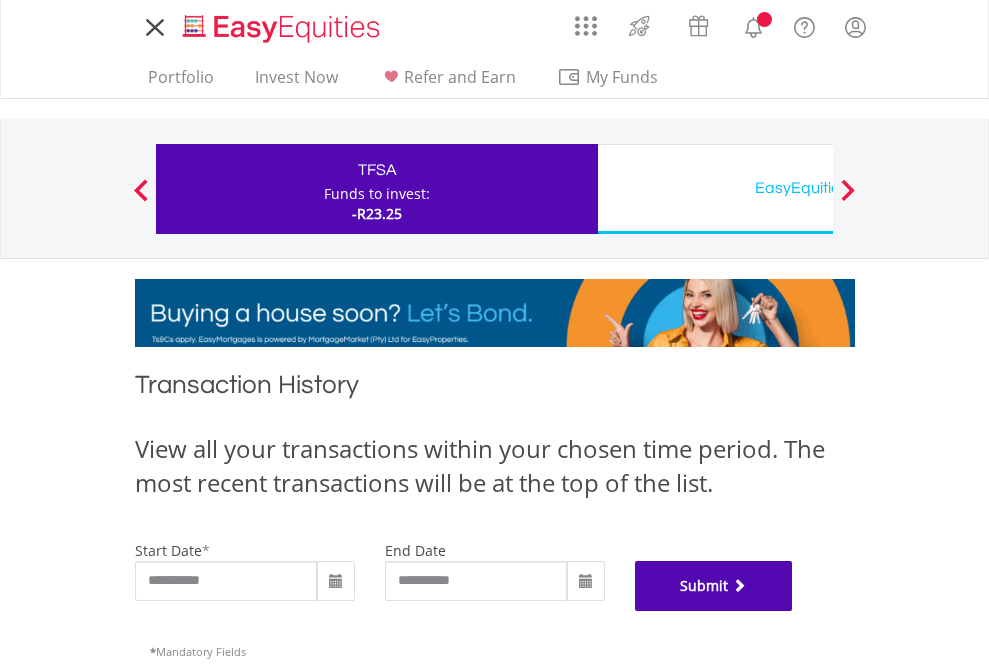 scroll, scrollTop: 811, scrollLeft: 0, axis: vertical 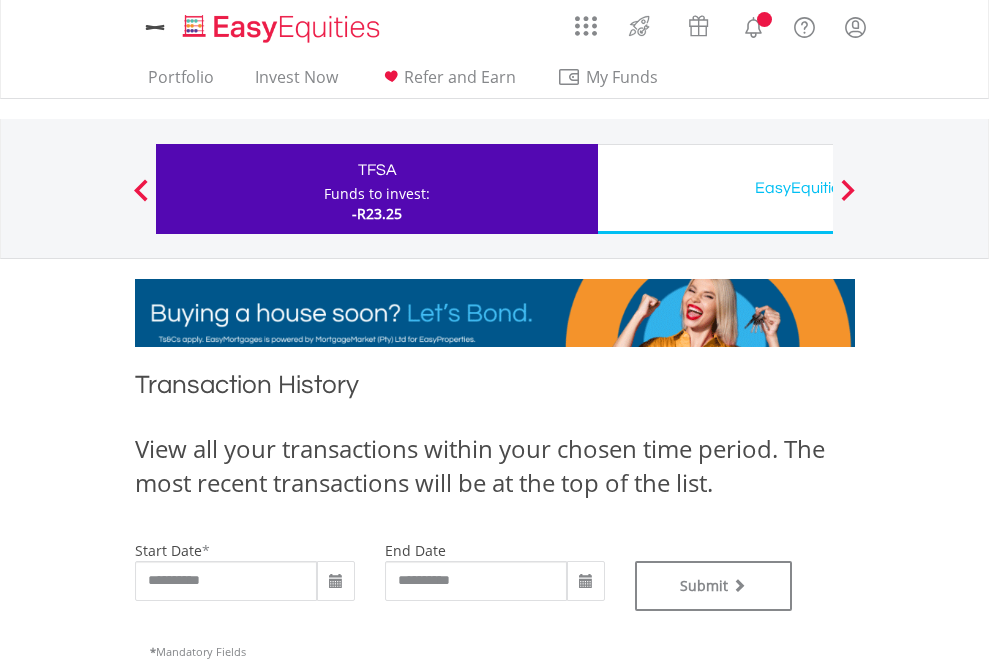 click on "EasyEquities USD" at bounding box center (818, 188) 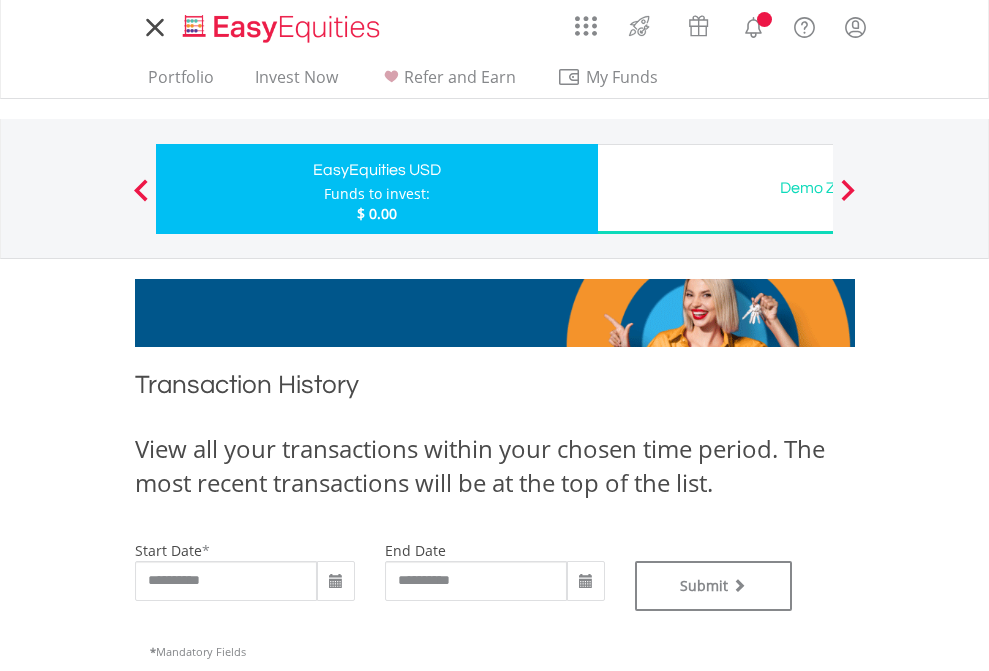 scroll, scrollTop: 0, scrollLeft: 0, axis: both 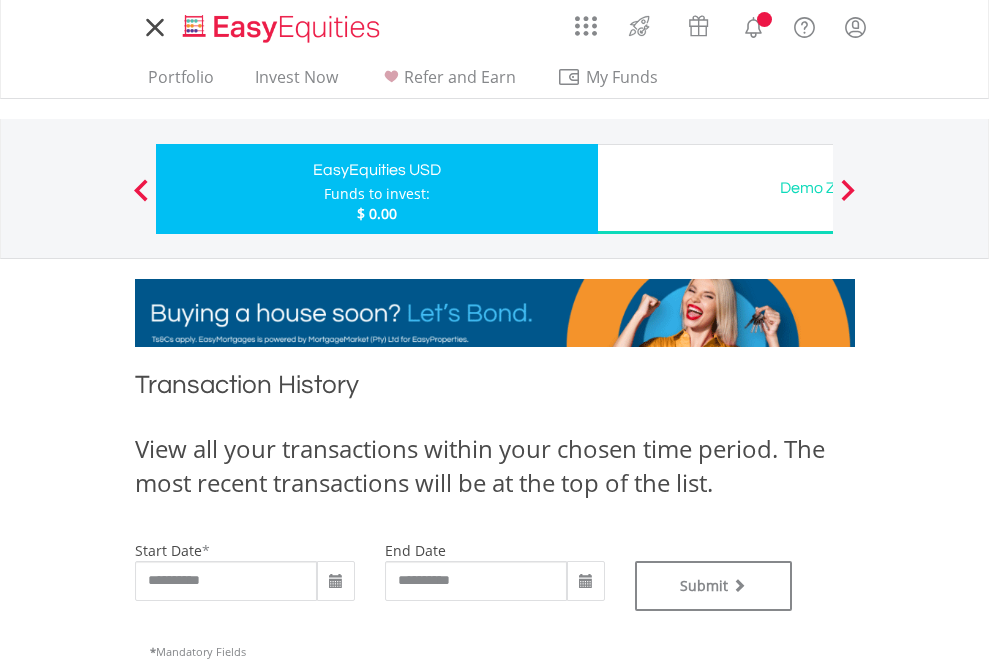 type on "**********" 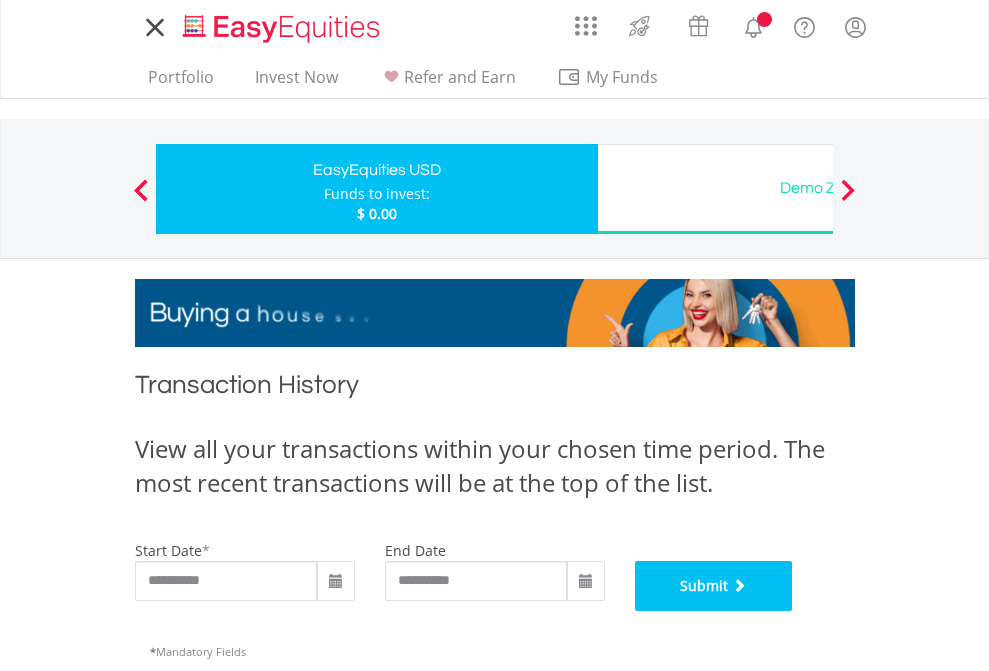 click on "Submit" at bounding box center (714, 586) 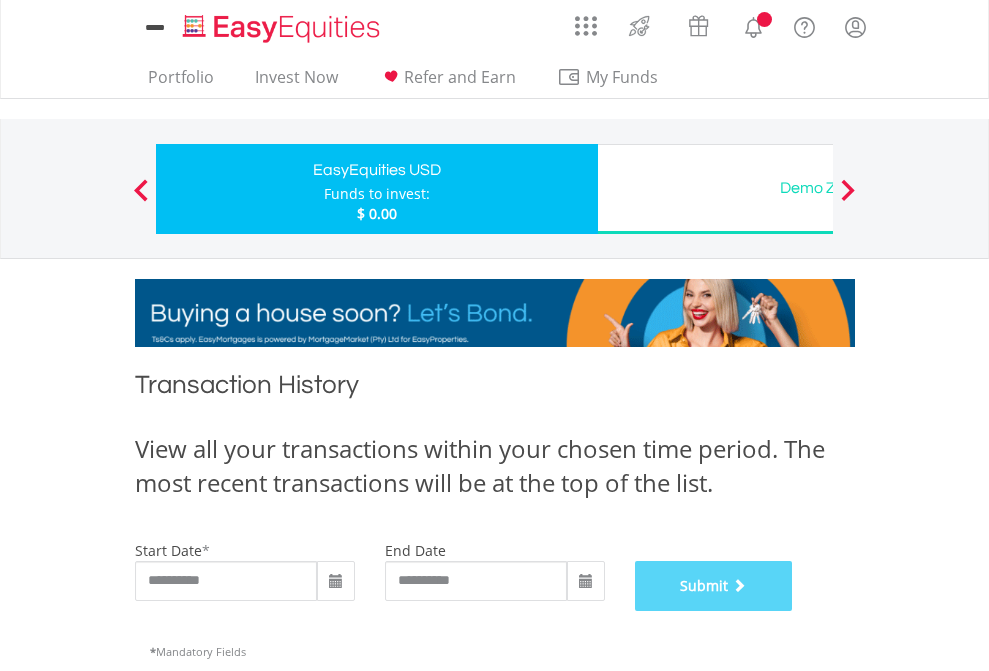 scroll, scrollTop: 811, scrollLeft: 0, axis: vertical 